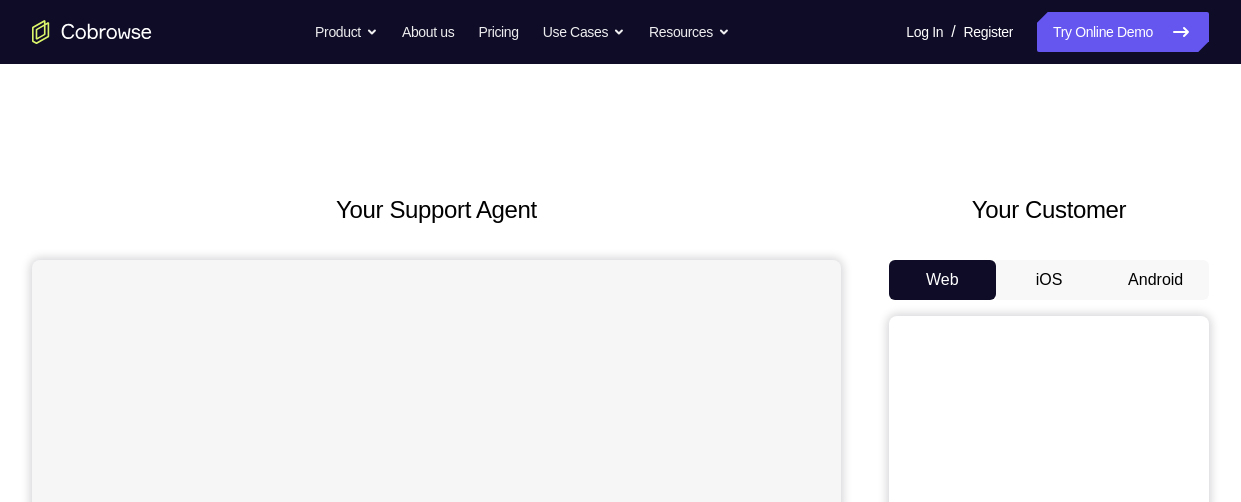 click on "Android" at bounding box center [1155, 280] 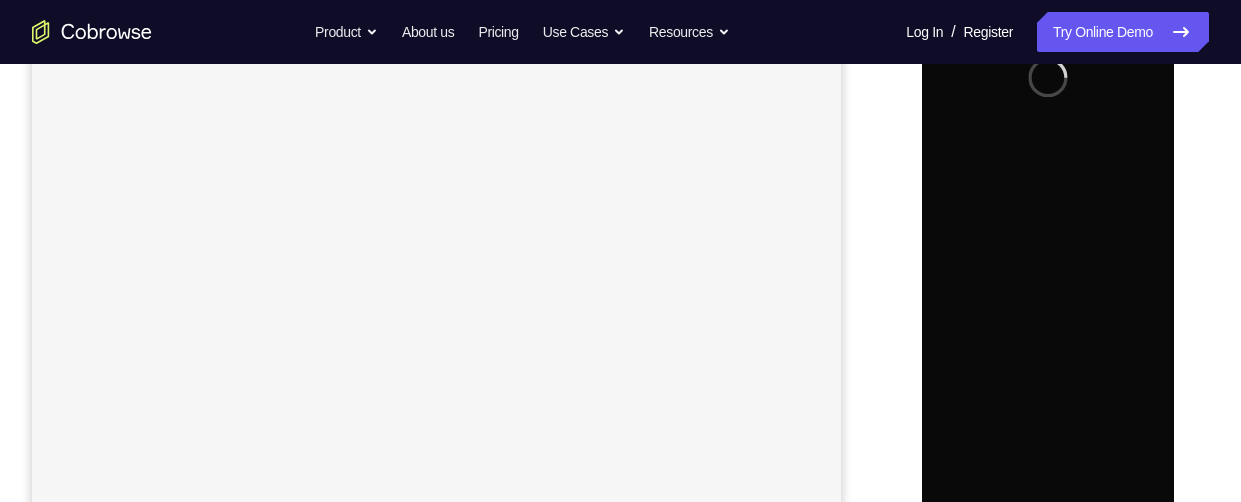 scroll, scrollTop: 0, scrollLeft: 0, axis: both 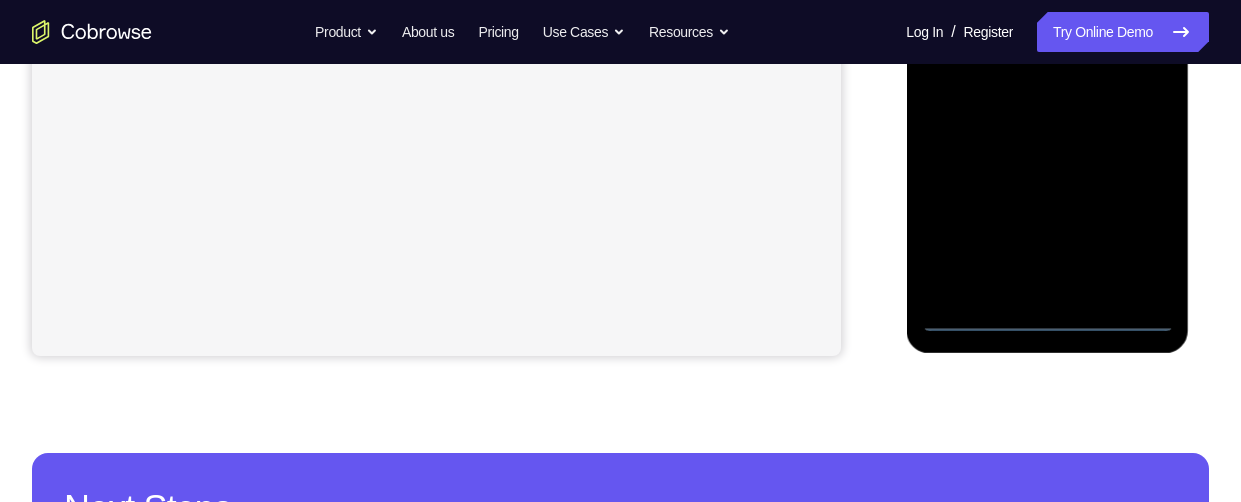click at bounding box center (1047, 52) 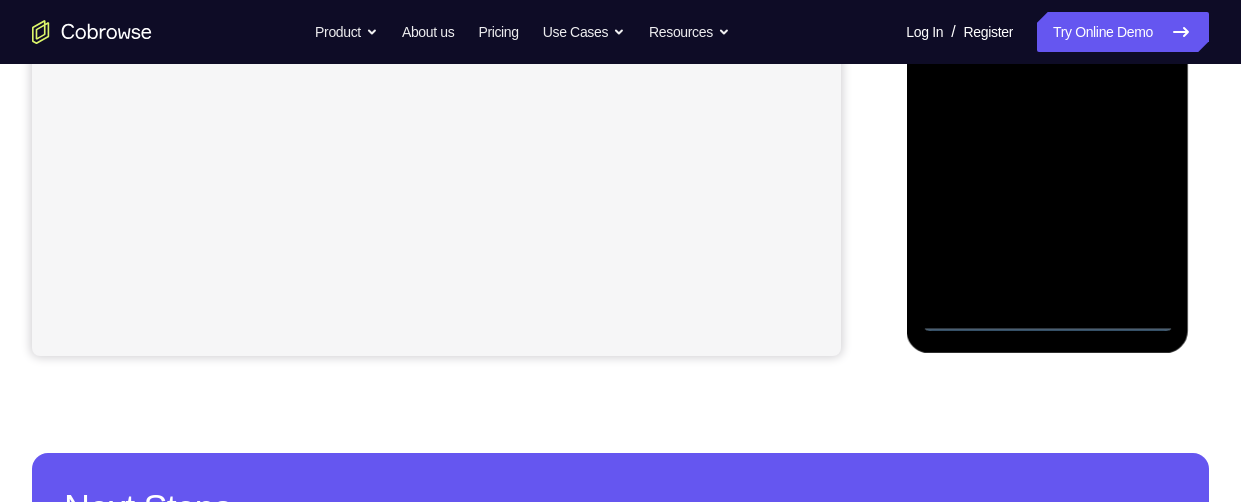 click at bounding box center (1047, 52) 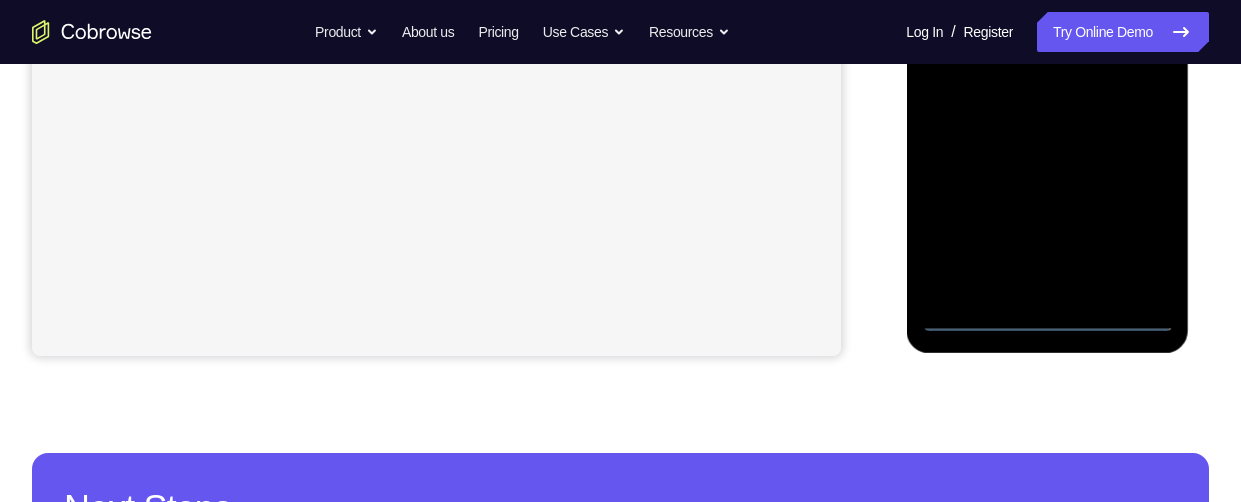 click at bounding box center (1047, 52) 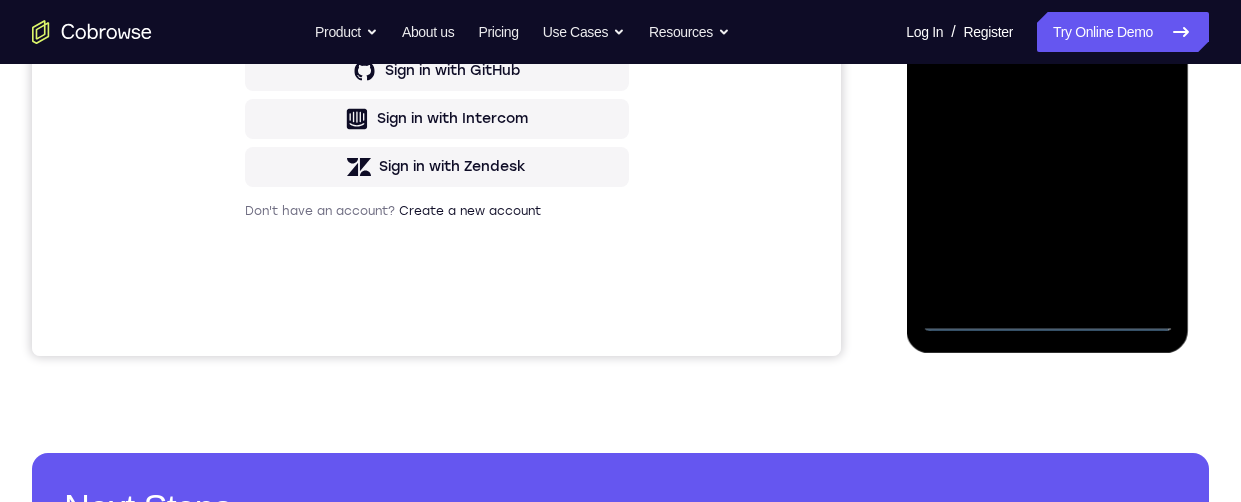 scroll, scrollTop: 0, scrollLeft: 0, axis: both 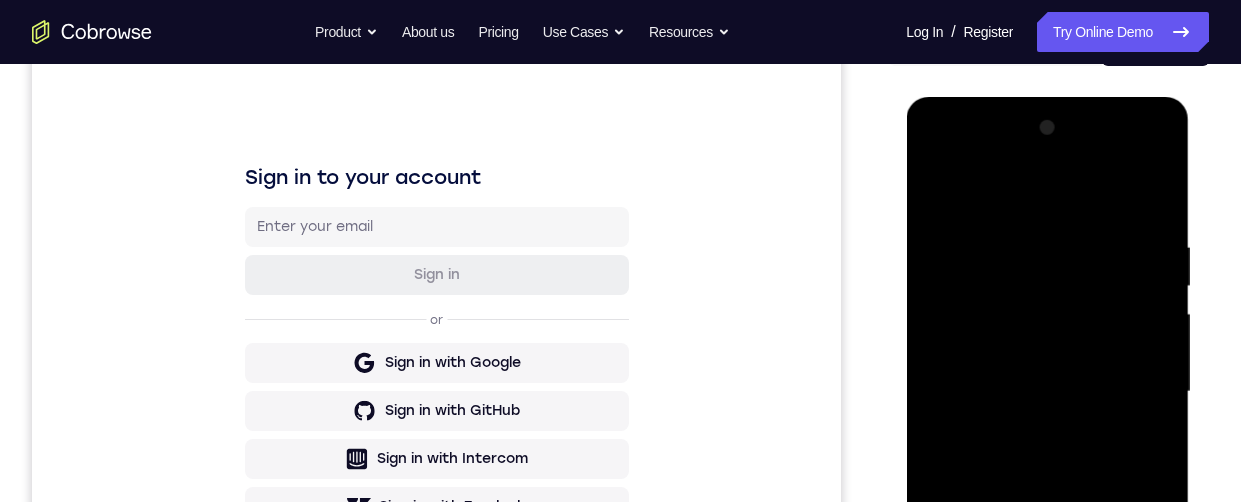 click at bounding box center [1047, 392] 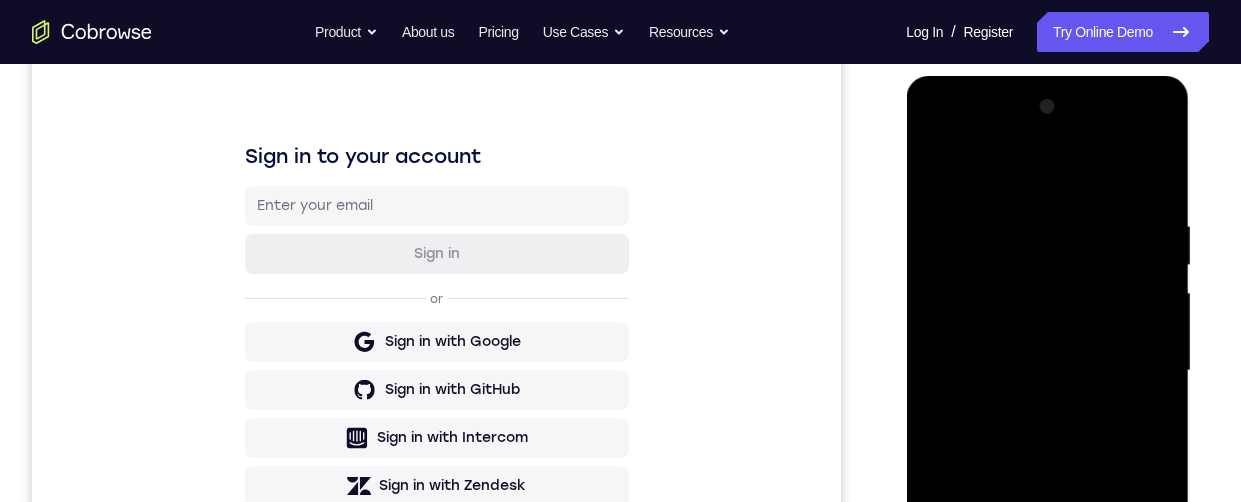 click at bounding box center [1047, 371] 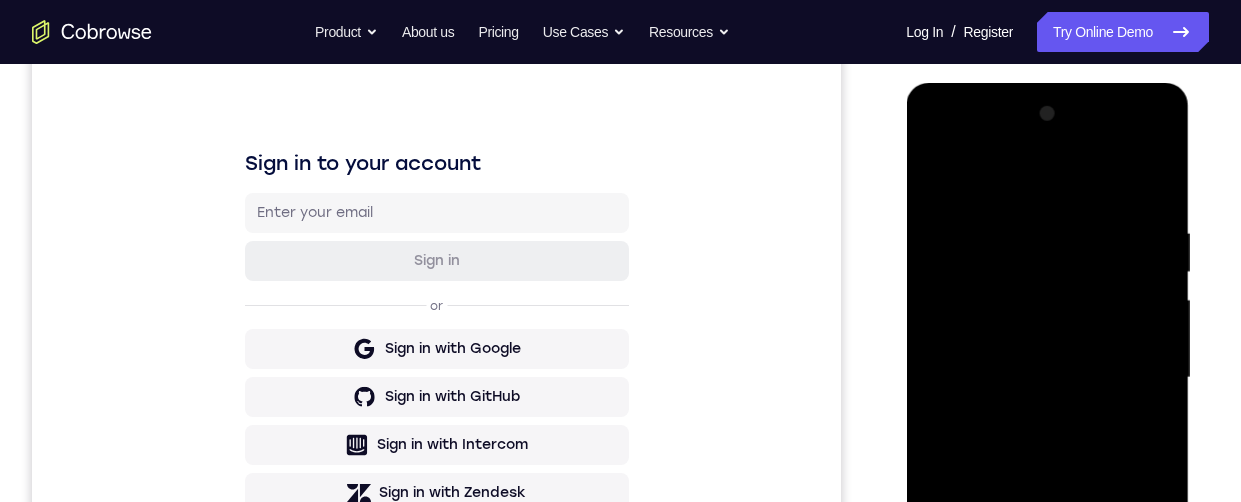 scroll, scrollTop: 0, scrollLeft: 0, axis: both 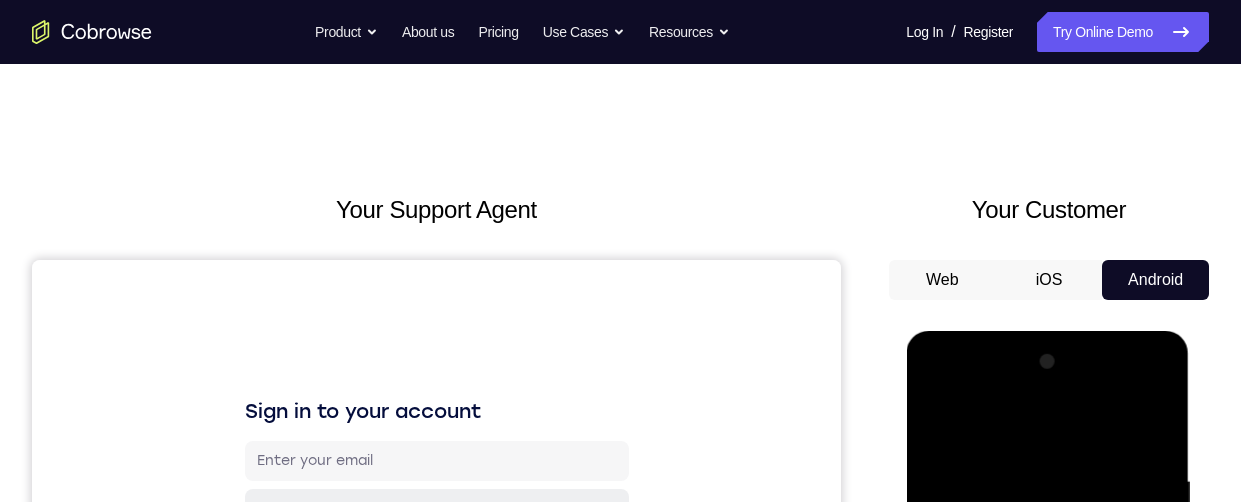 click at bounding box center (1047, 626) 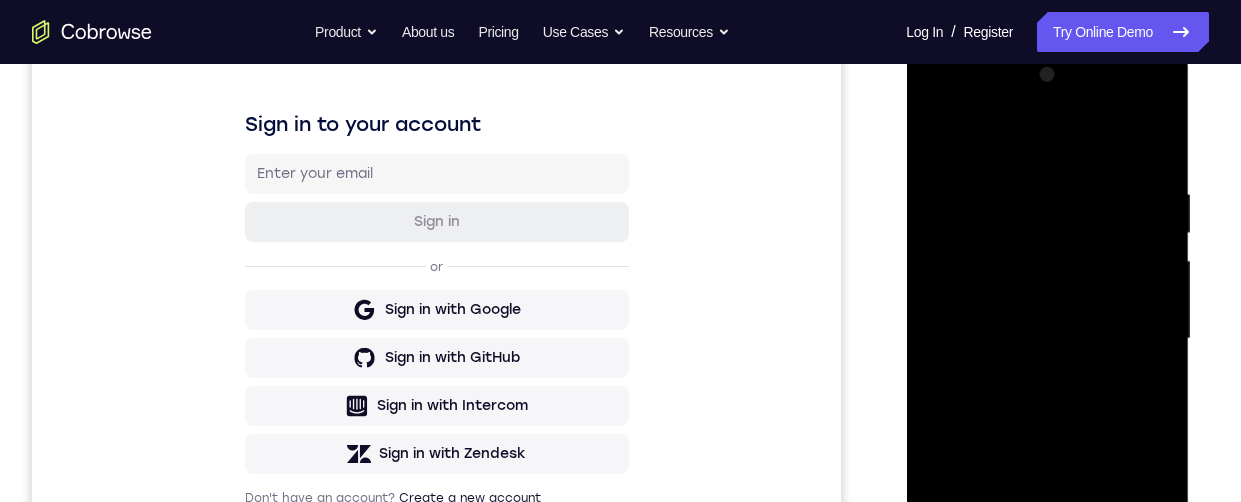 click at bounding box center (1047, 339) 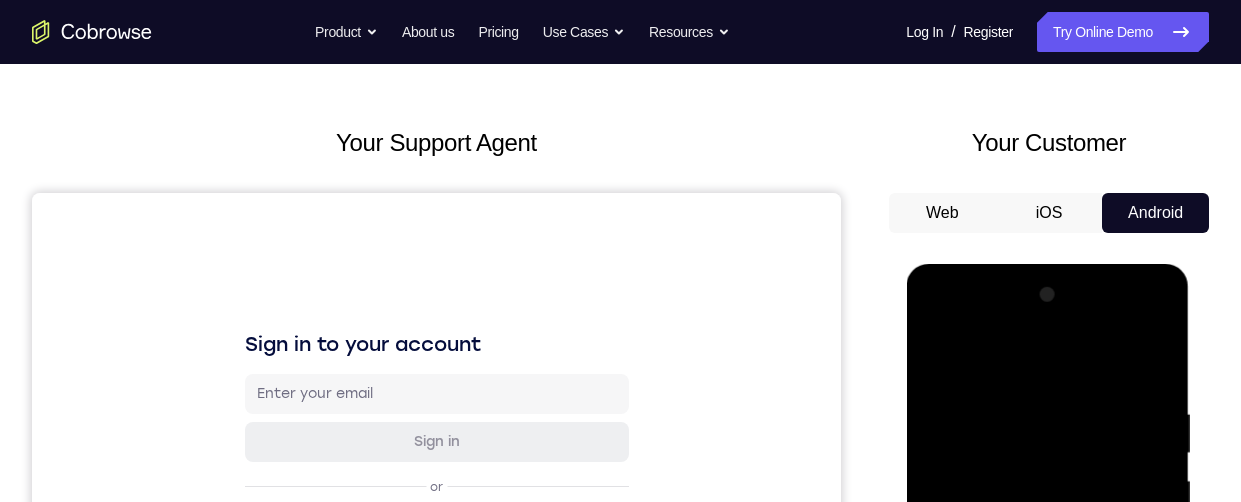 click at bounding box center (1047, 559) 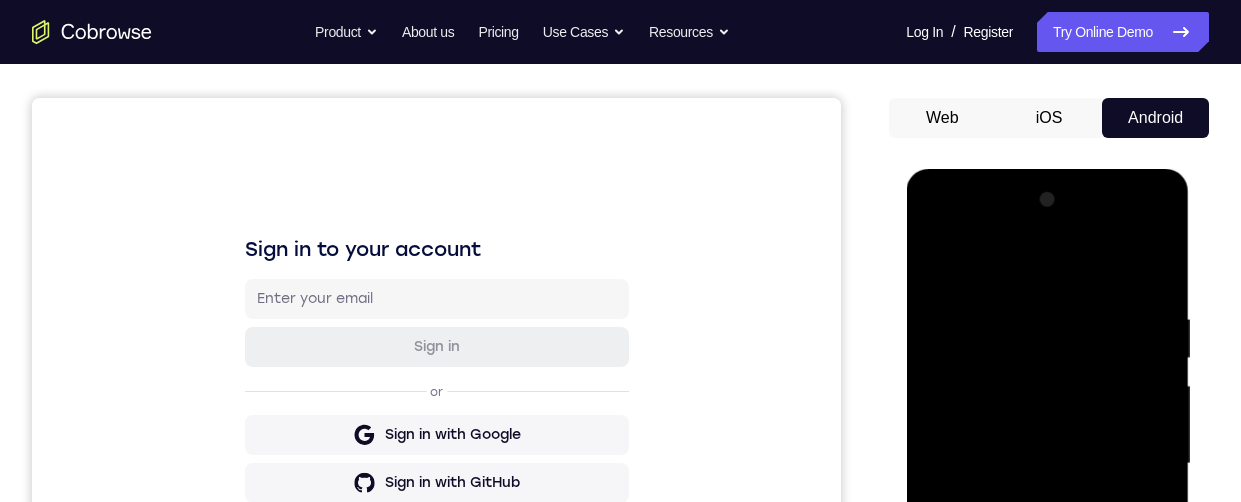 scroll, scrollTop: 0, scrollLeft: 0, axis: both 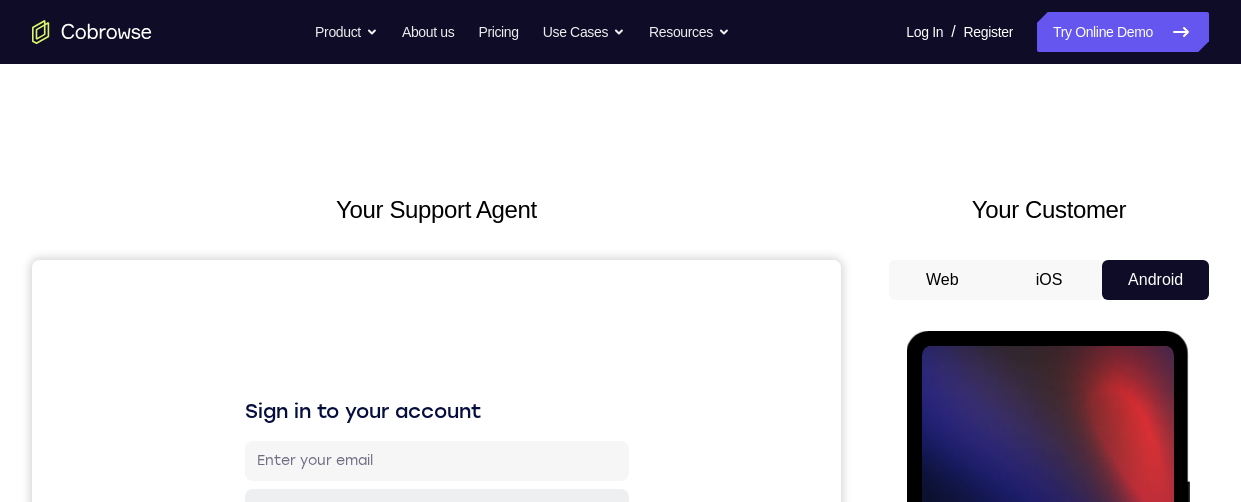 click on "Tap to Start" at bounding box center [1047, 626] 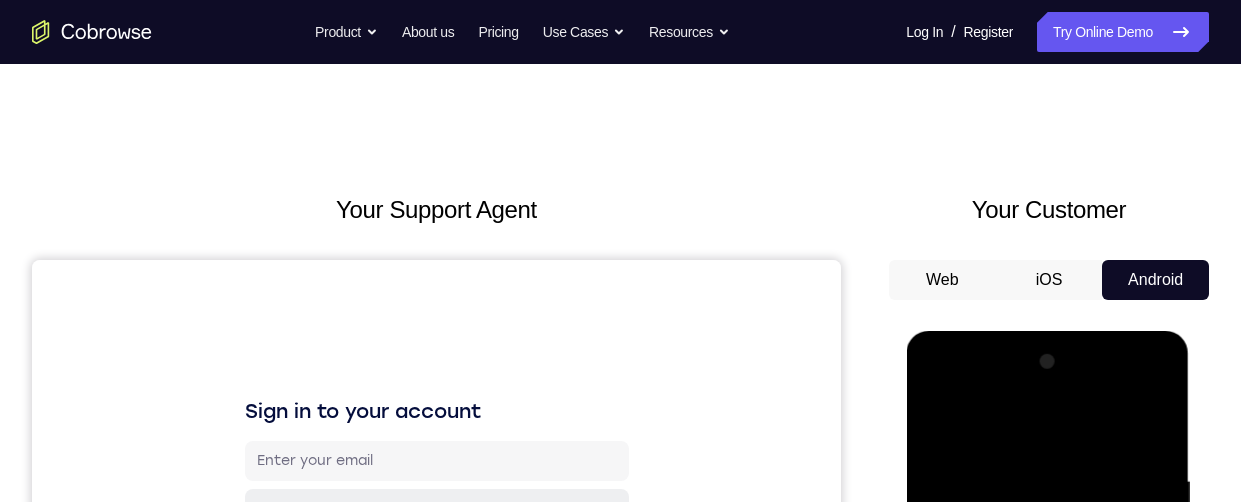 scroll, scrollTop: 501, scrollLeft: 0, axis: vertical 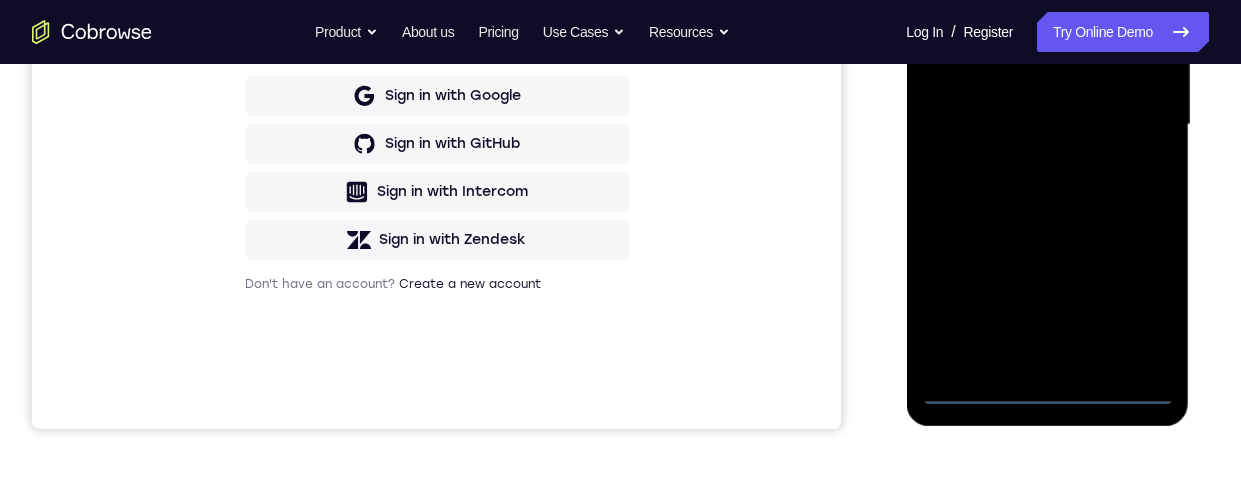 click at bounding box center (1047, 125) 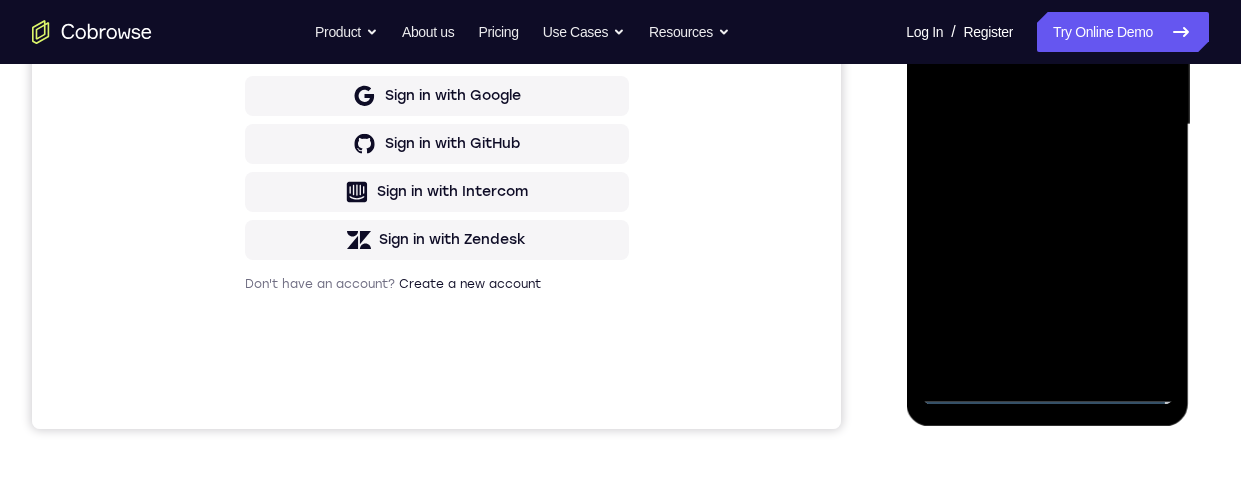 click at bounding box center [1047, 125] 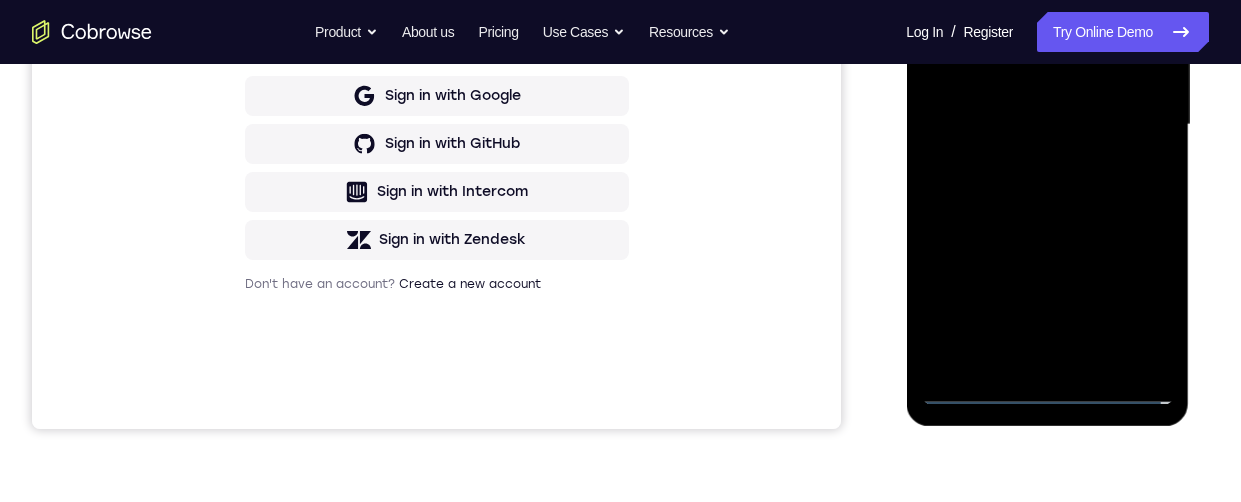 click at bounding box center (1047, 125) 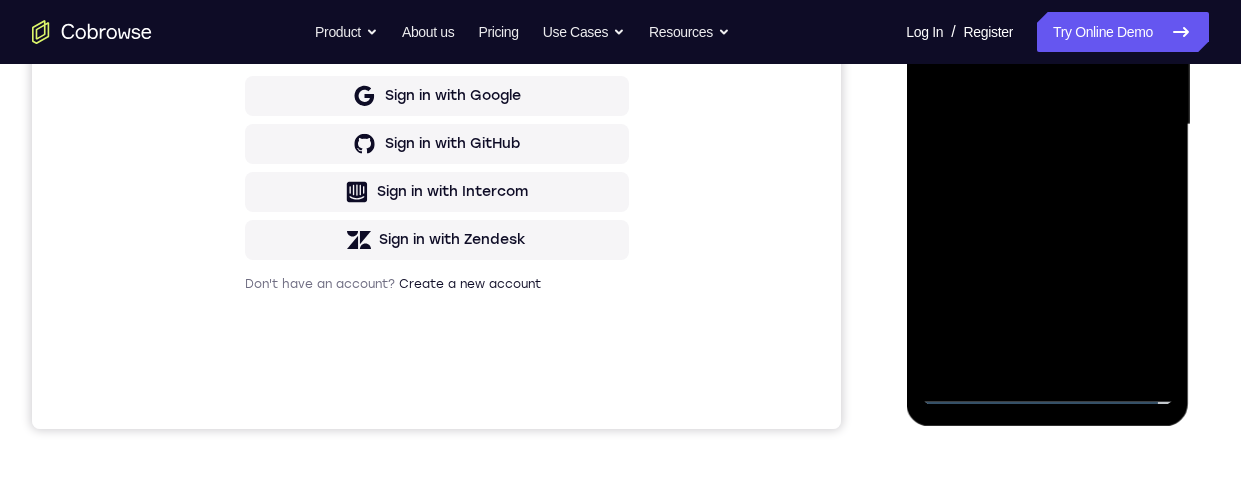 click at bounding box center [1047, 125] 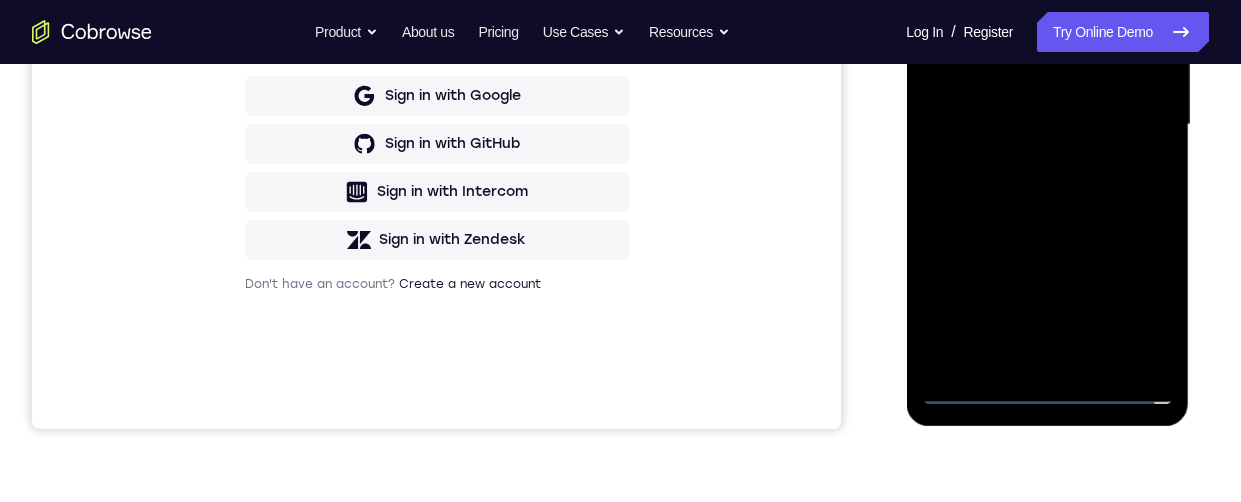 click at bounding box center [1047, 125] 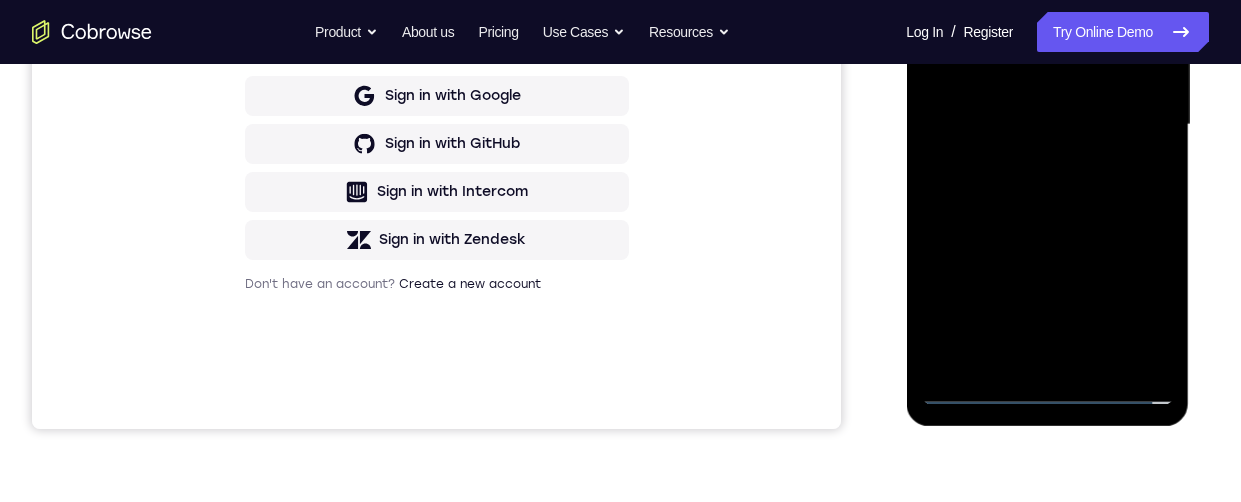 click at bounding box center [1047, 125] 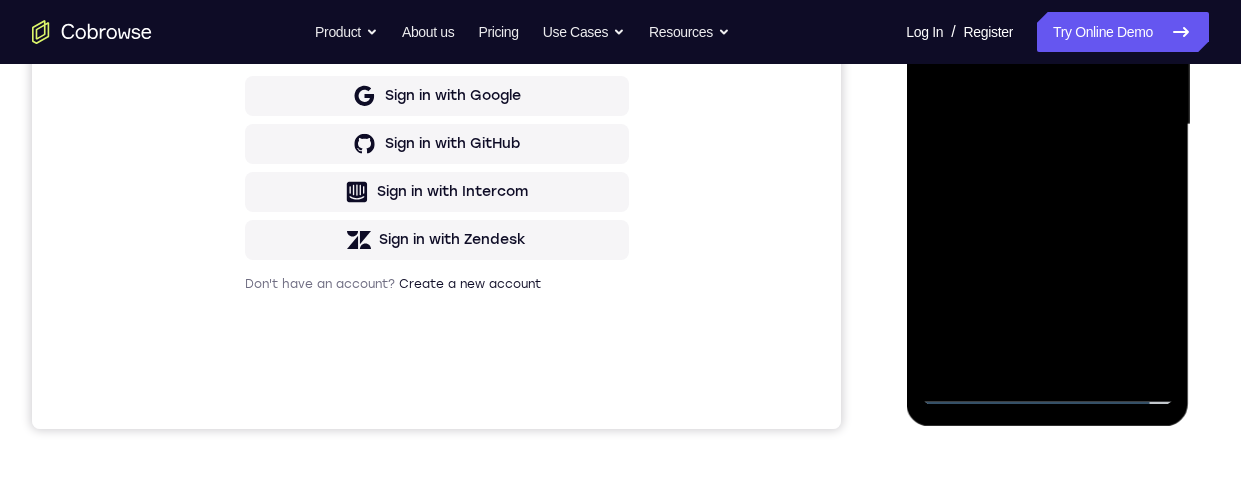 click at bounding box center [1047, 125] 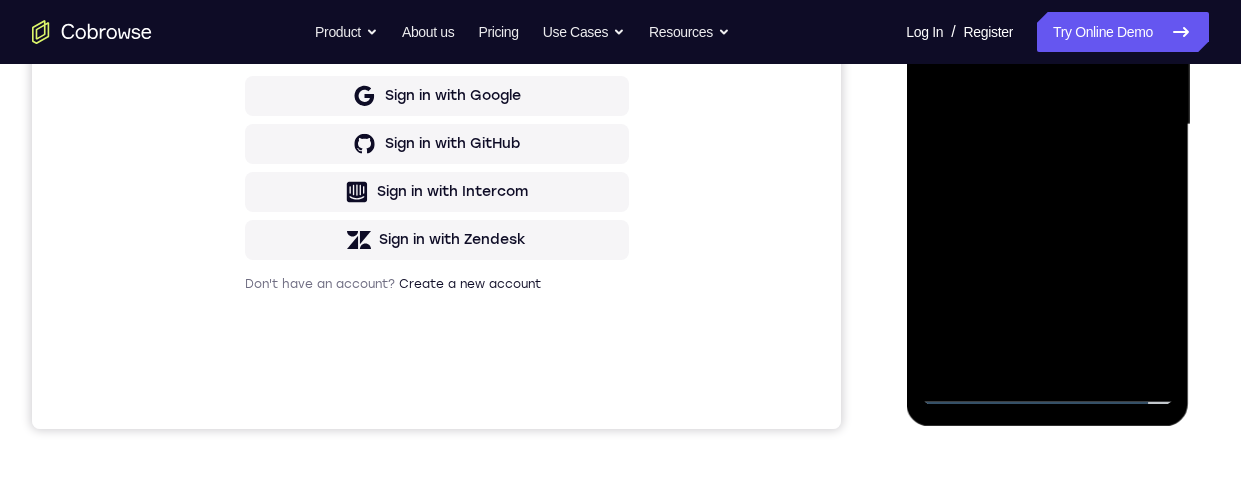 click at bounding box center [1047, 125] 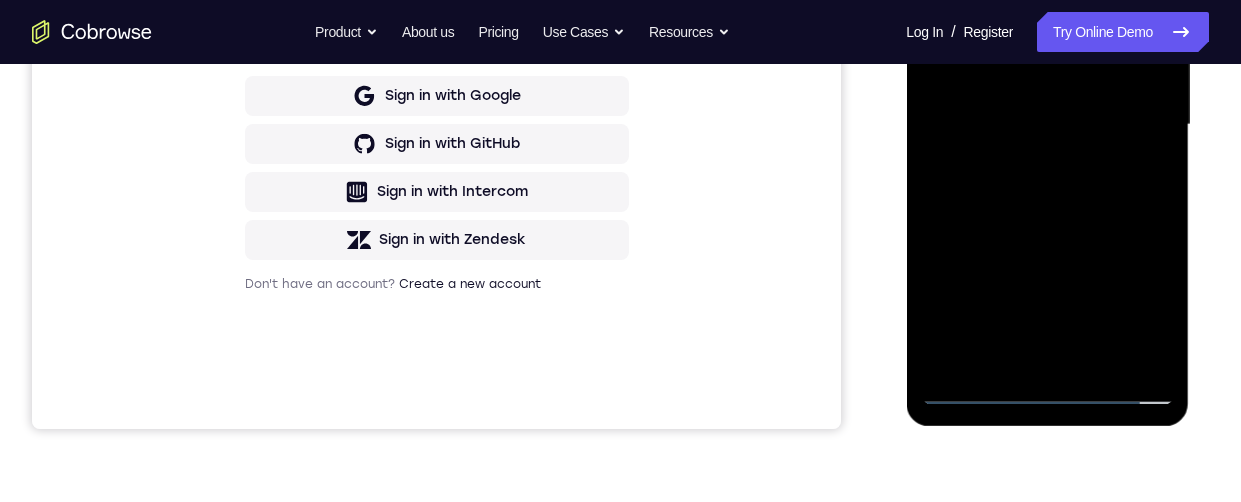 click at bounding box center (1047, 125) 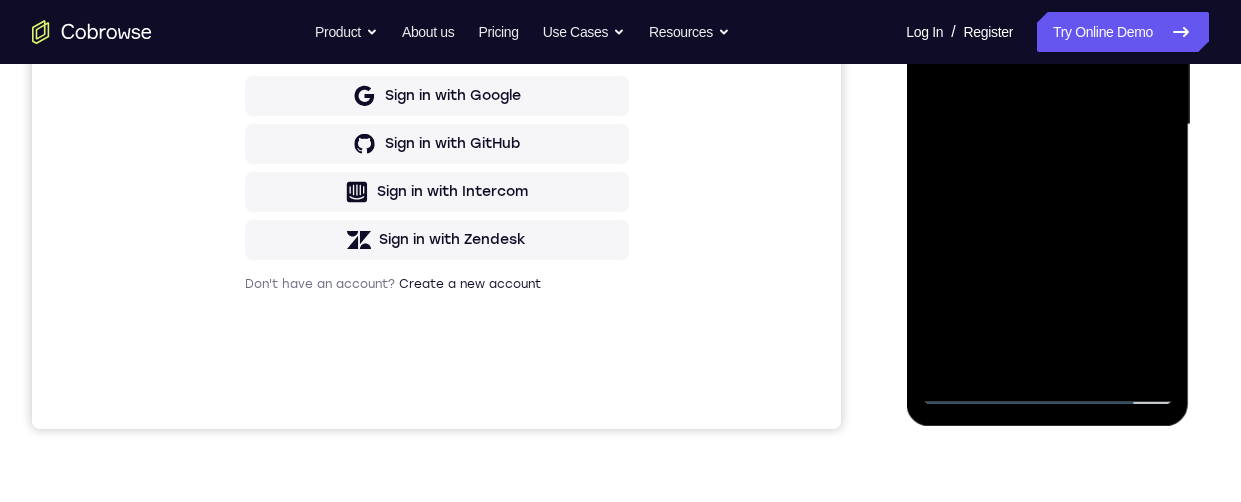 click at bounding box center (1047, 125) 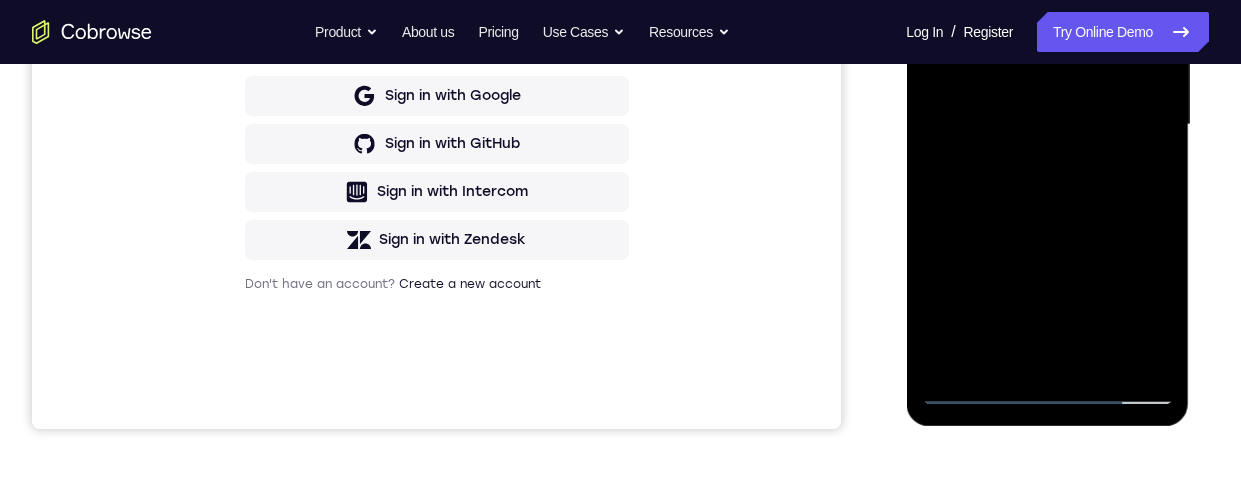 click at bounding box center [1047, 125] 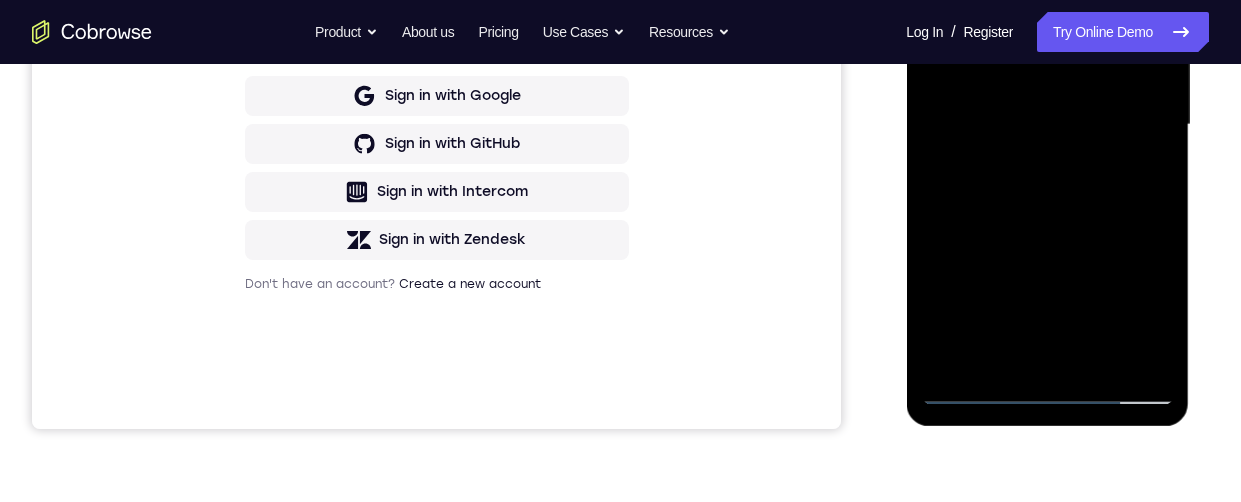 click at bounding box center (1047, 125) 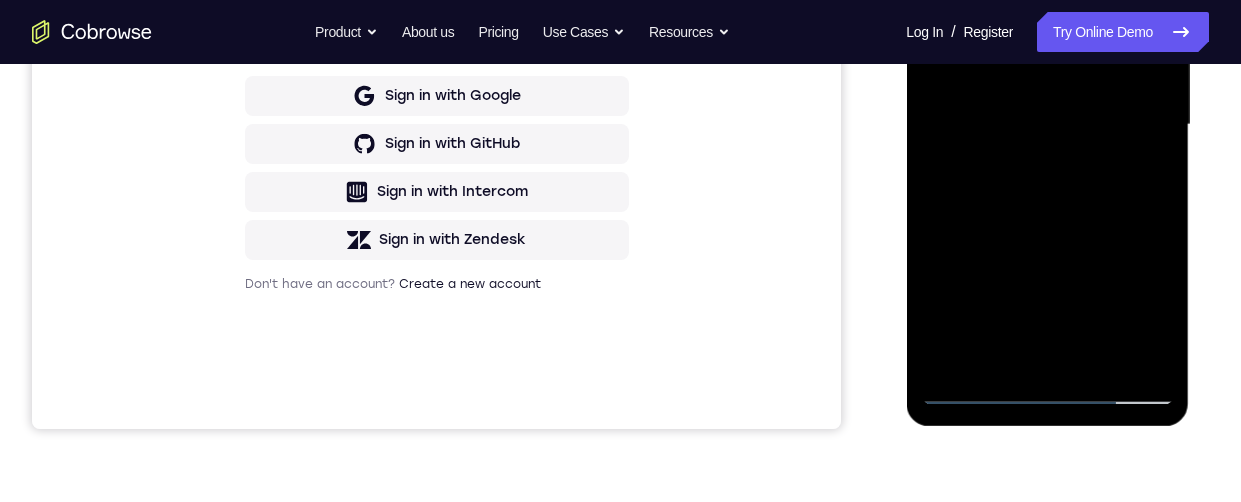 click at bounding box center (1047, 125) 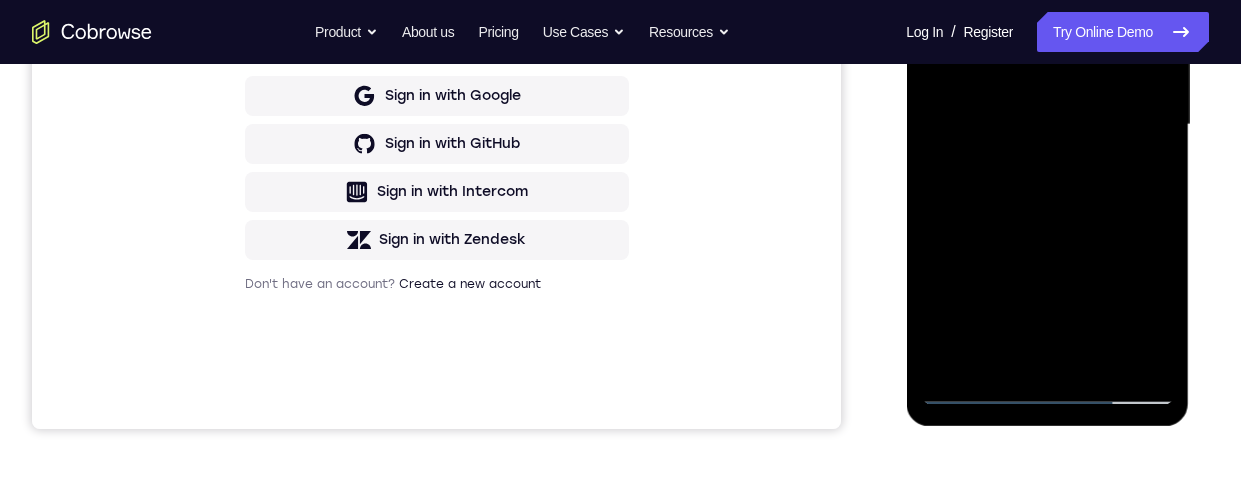 scroll, scrollTop: 150, scrollLeft: 0, axis: vertical 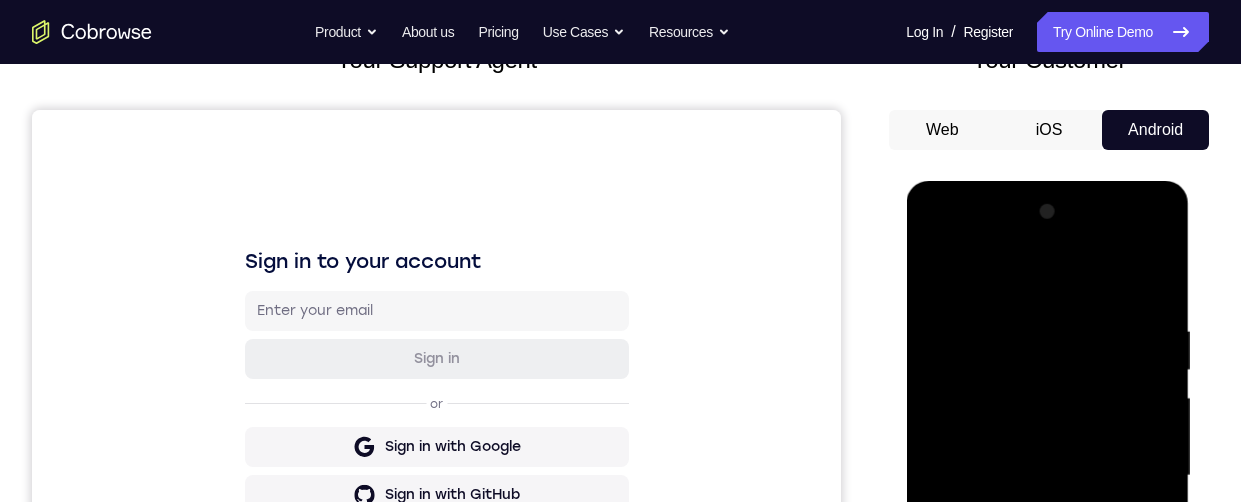 click on "iOS" at bounding box center [1049, 130] 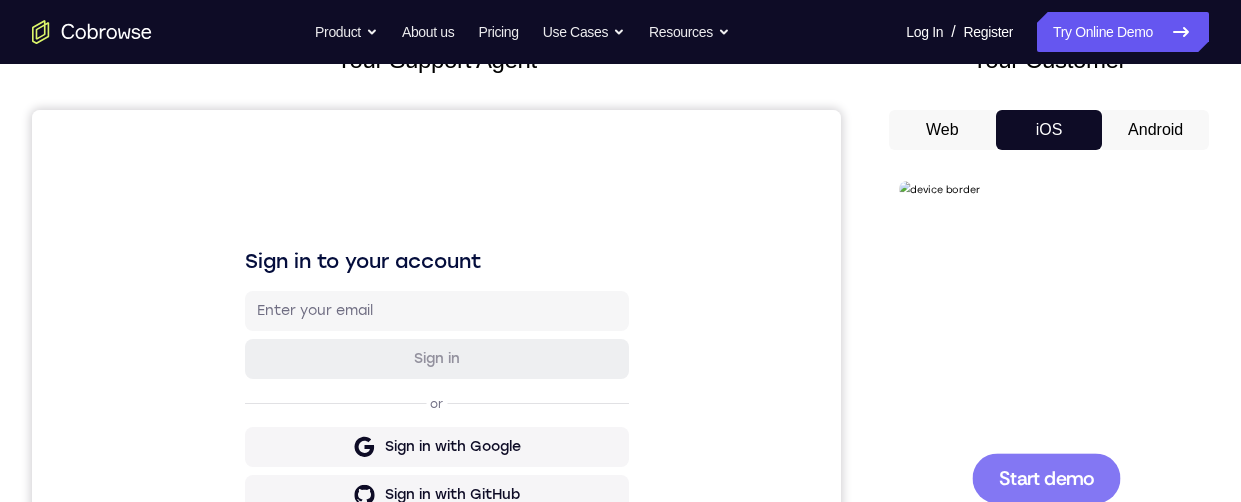scroll, scrollTop: 0, scrollLeft: 0, axis: both 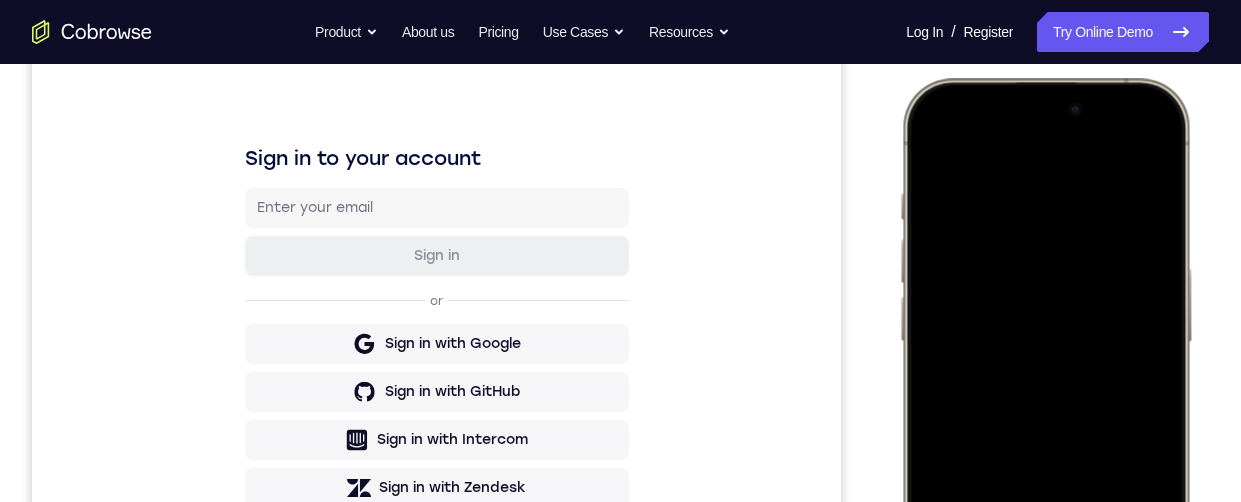 click at bounding box center (1045, 374) 